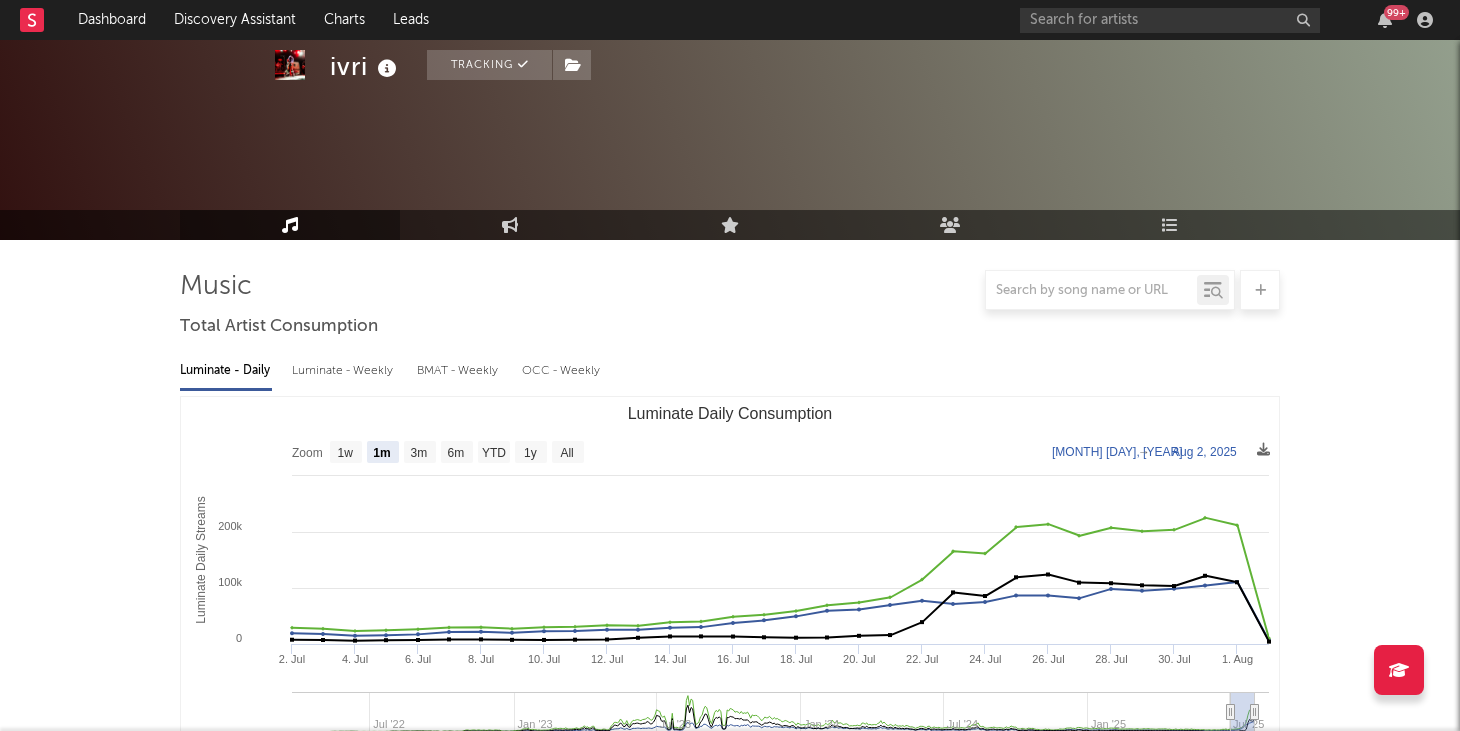 select on "1m" 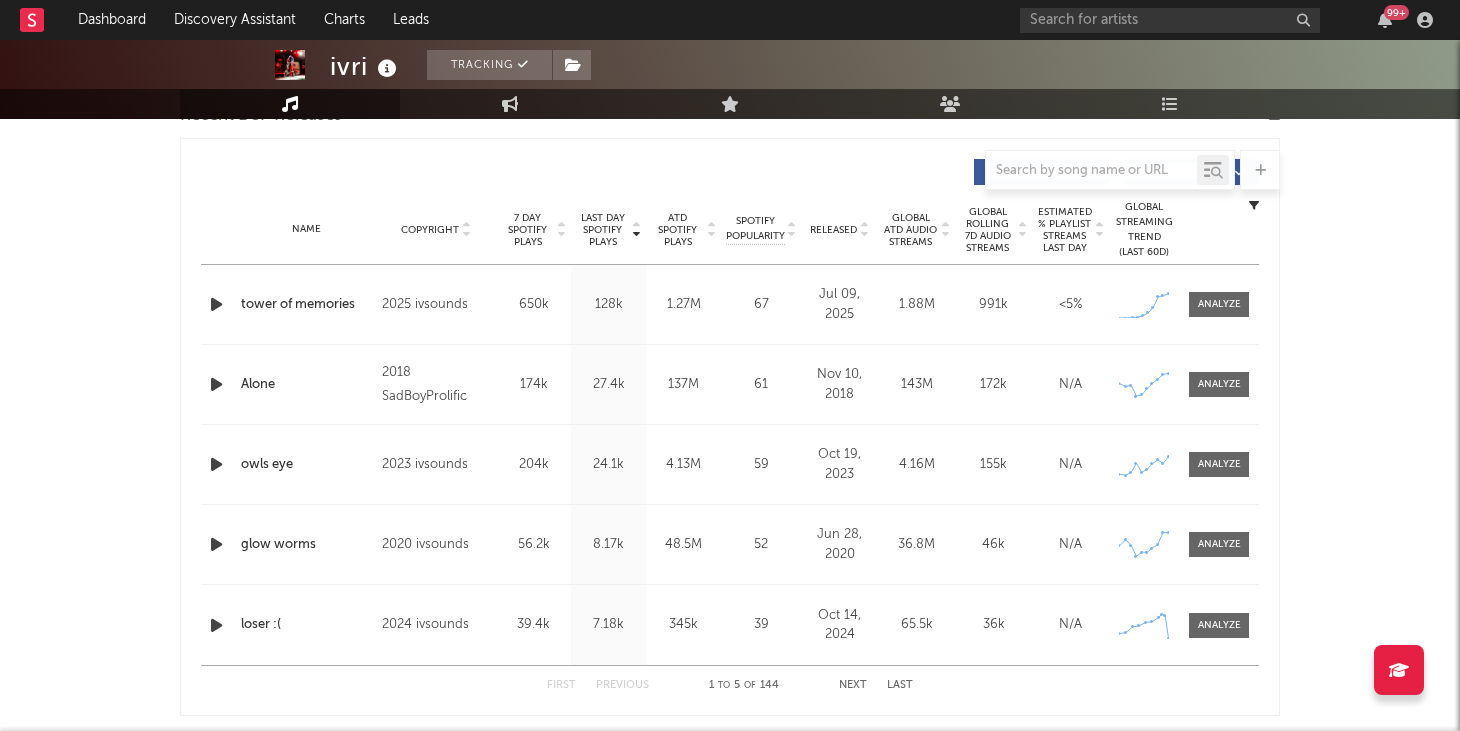 scroll, scrollTop: 737, scrollLeft: 0, axis: vertical 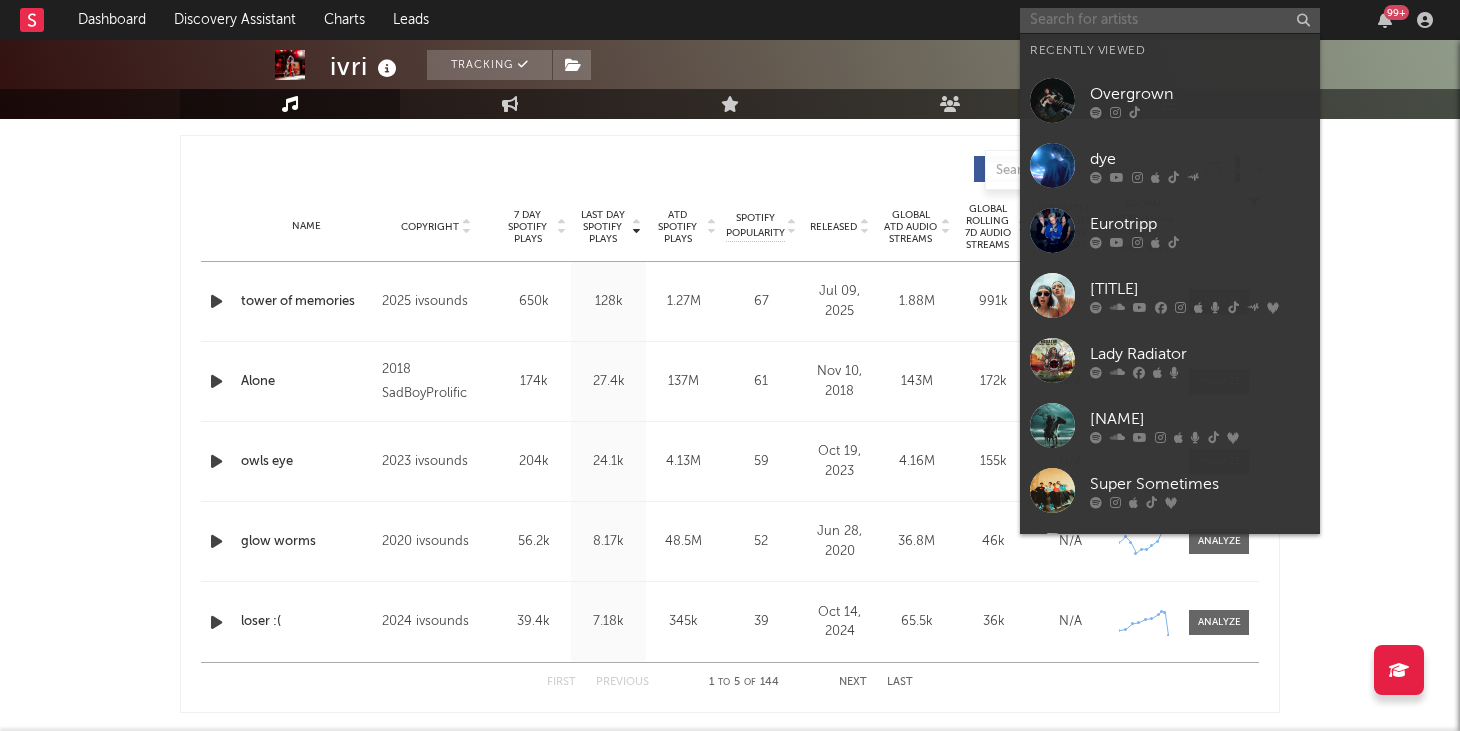 click at bounding box center [1170, 20] 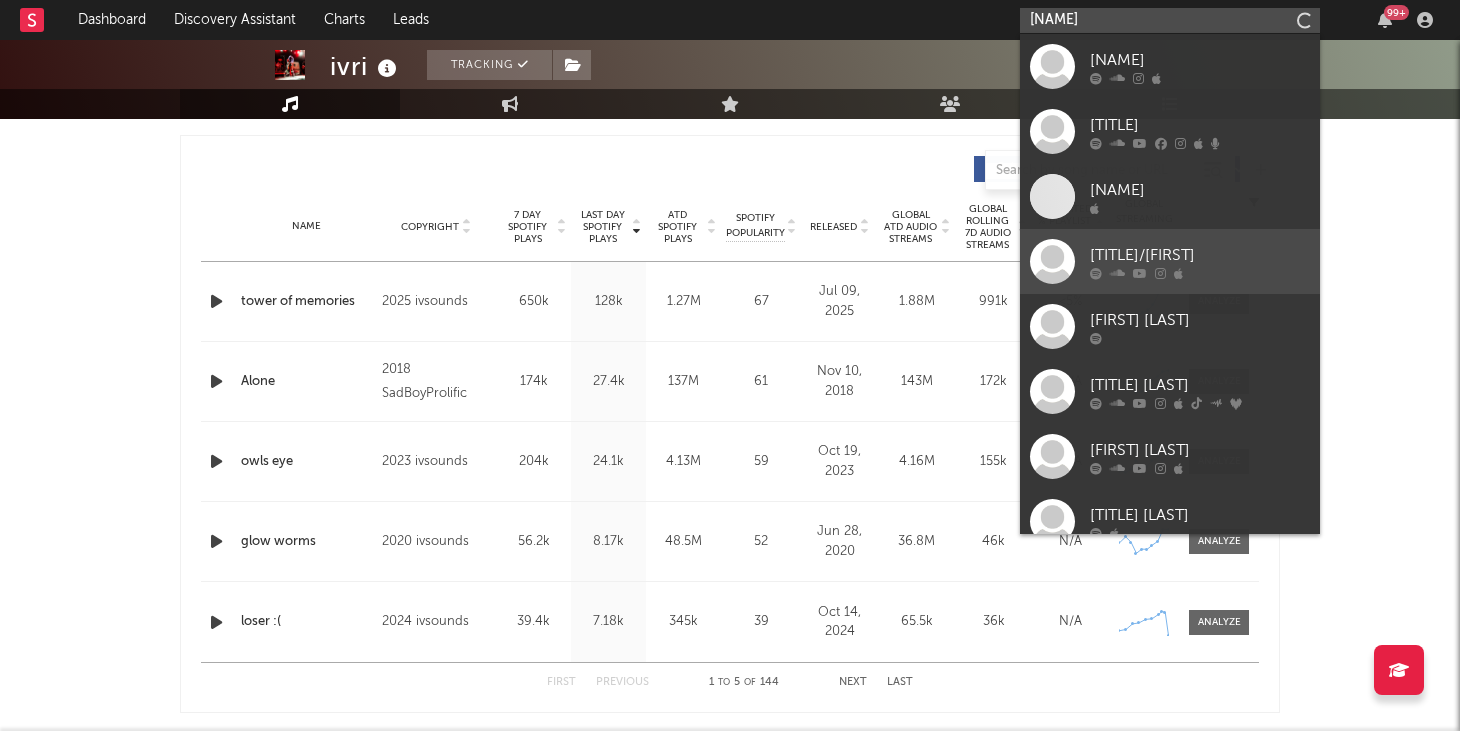 type on "jacal" 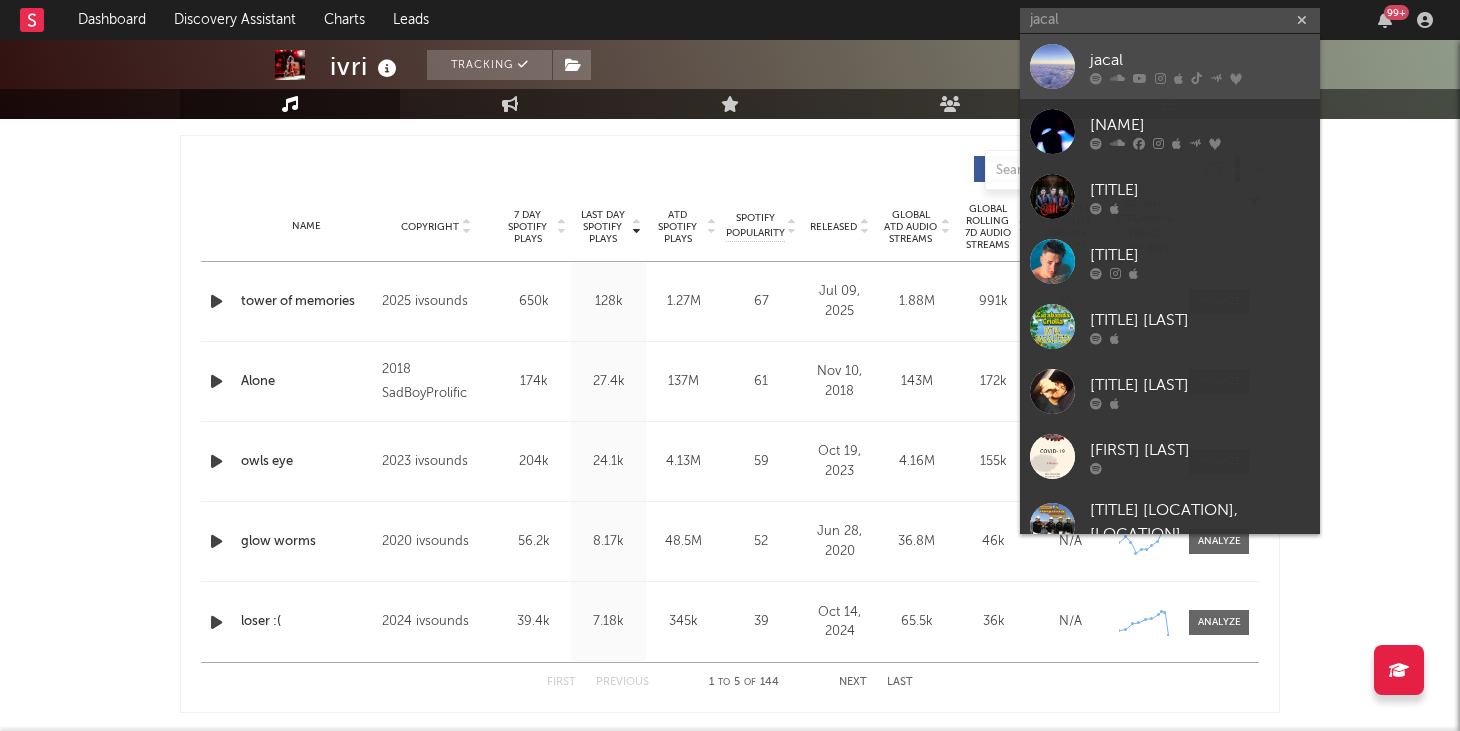 click at bounding box center (1160, 78) 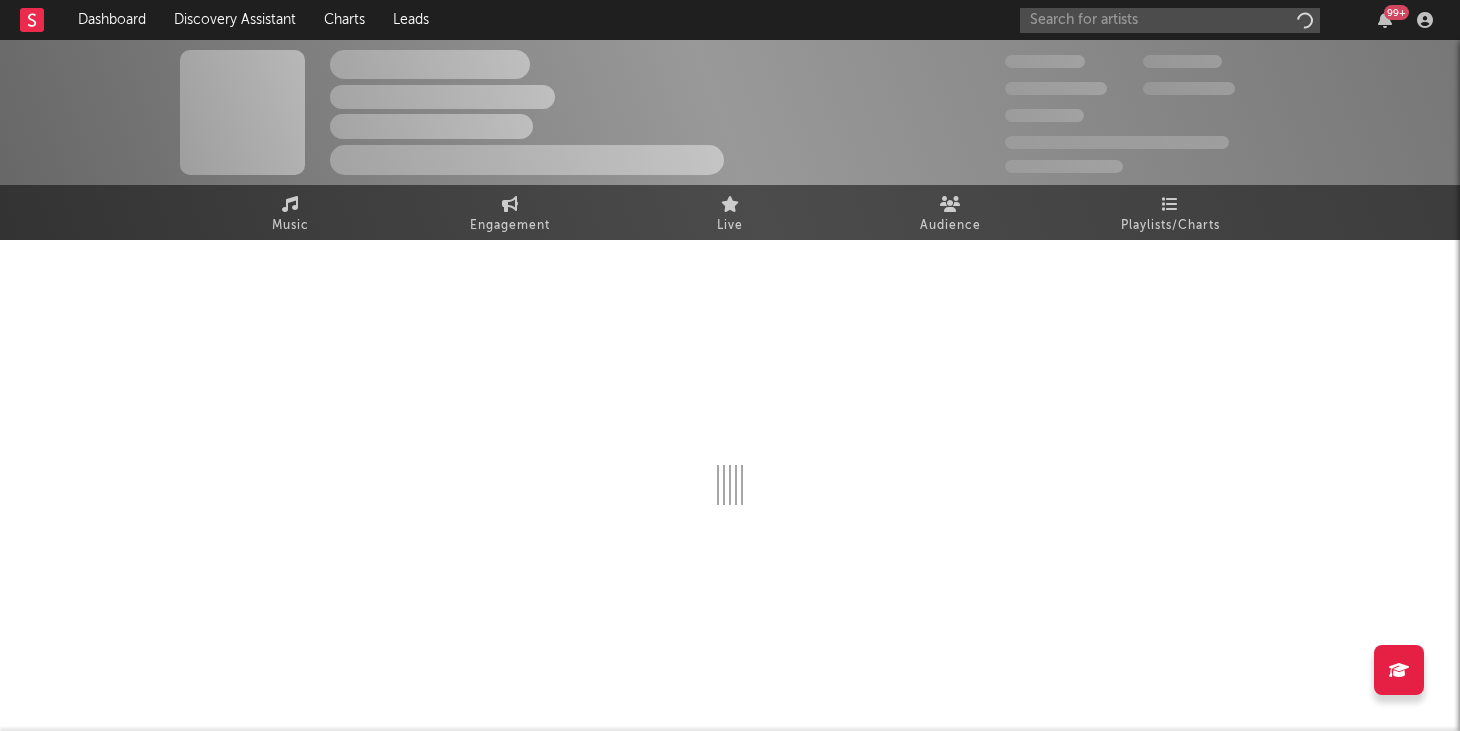 scroll, scrollTop: 0, scrollLeft: 0, axis: both 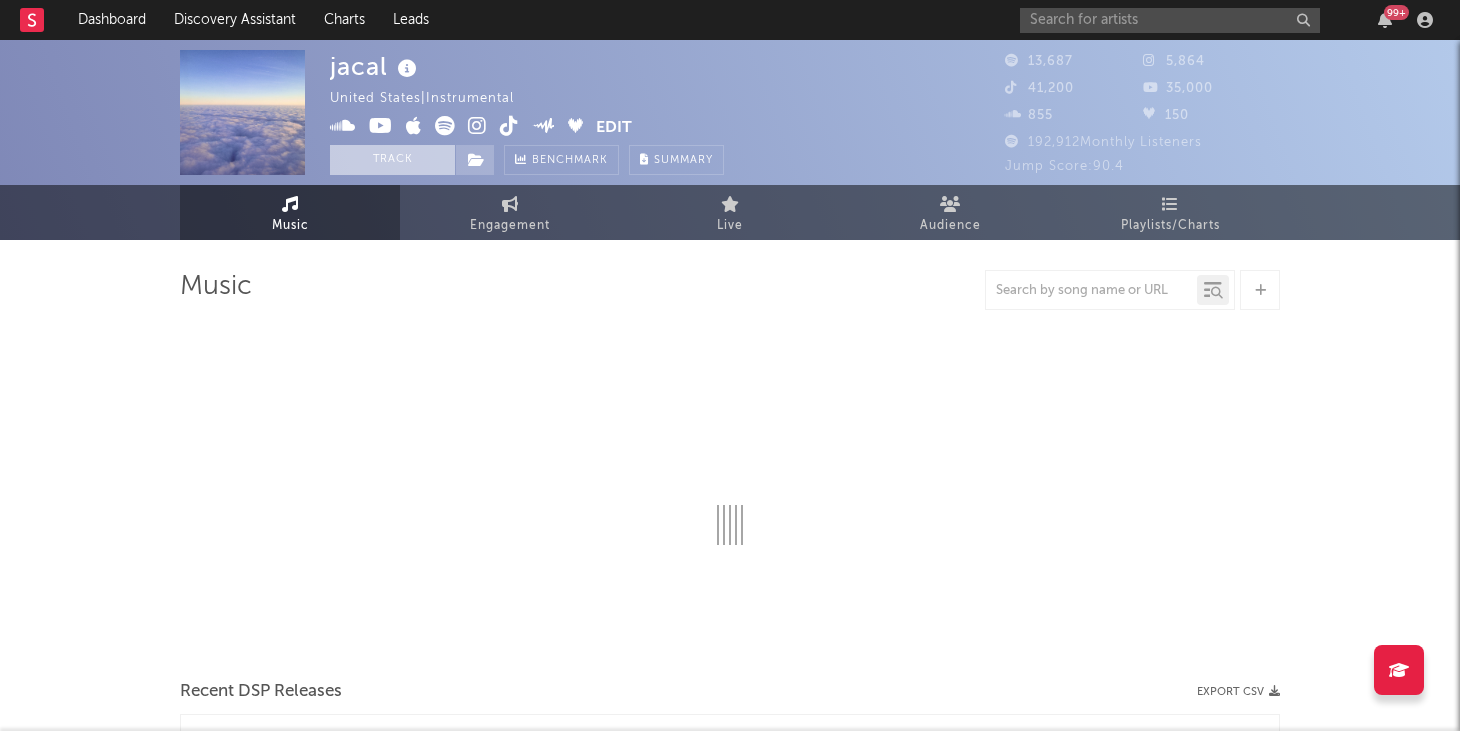 click on "Track" at bounding box center [392, 160] 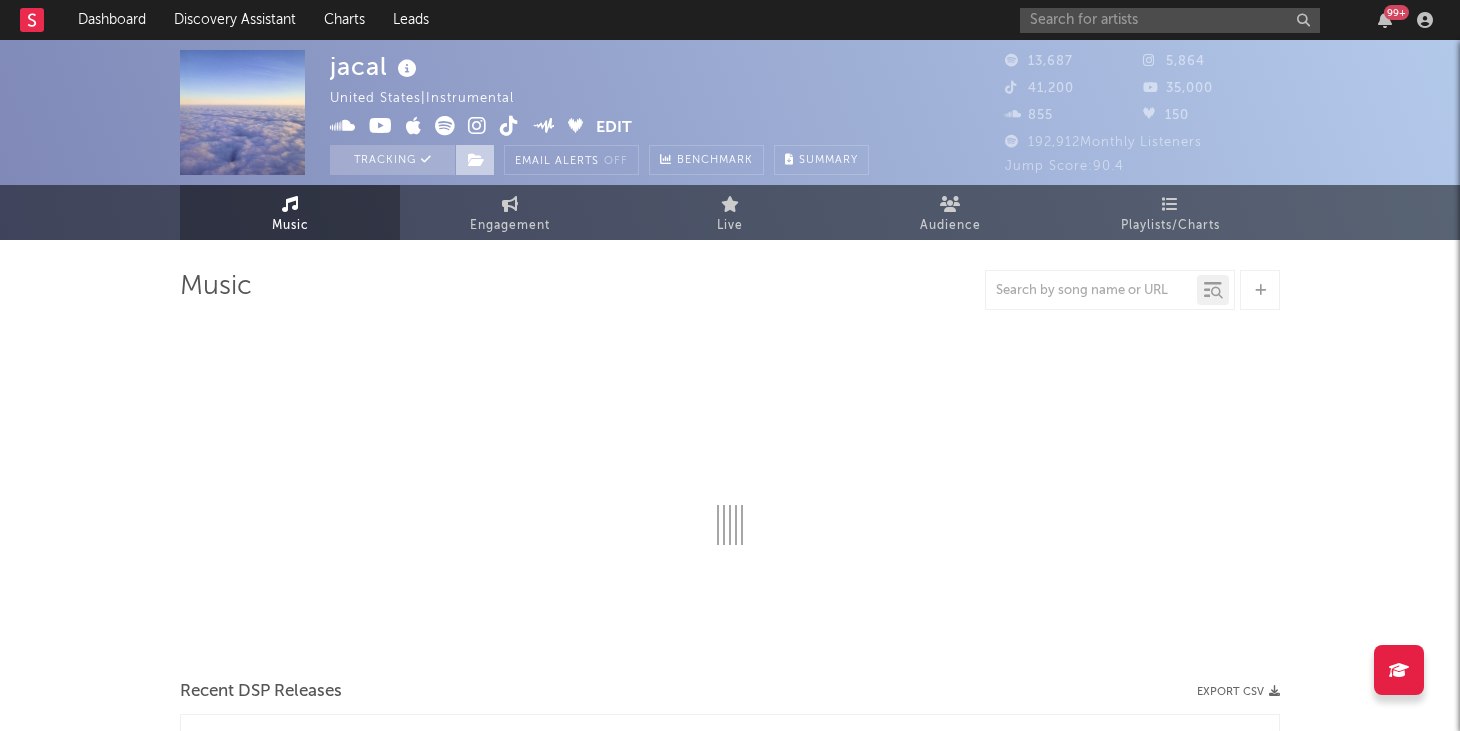 click at bounding box center (476, 160) 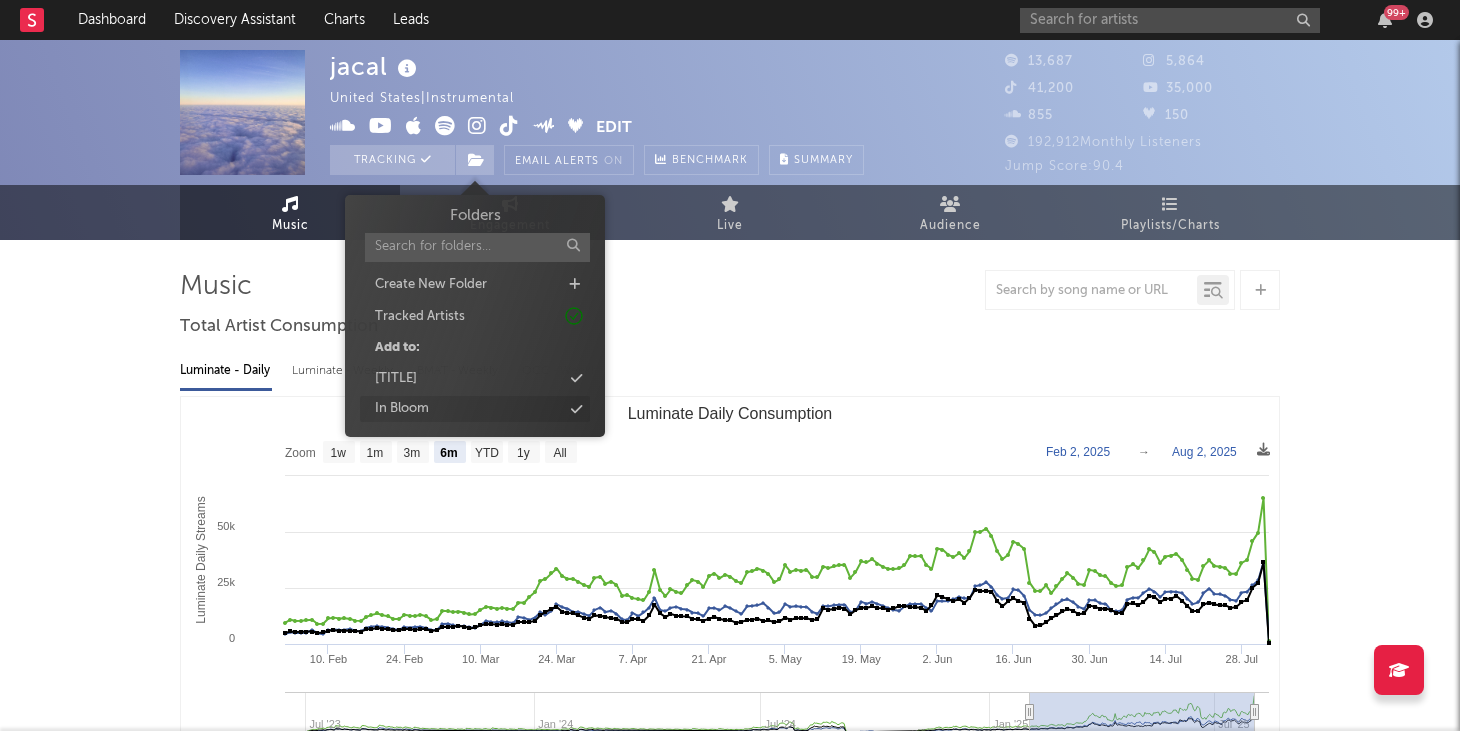 click on "In Bloom" at bounding box center [475, 409] 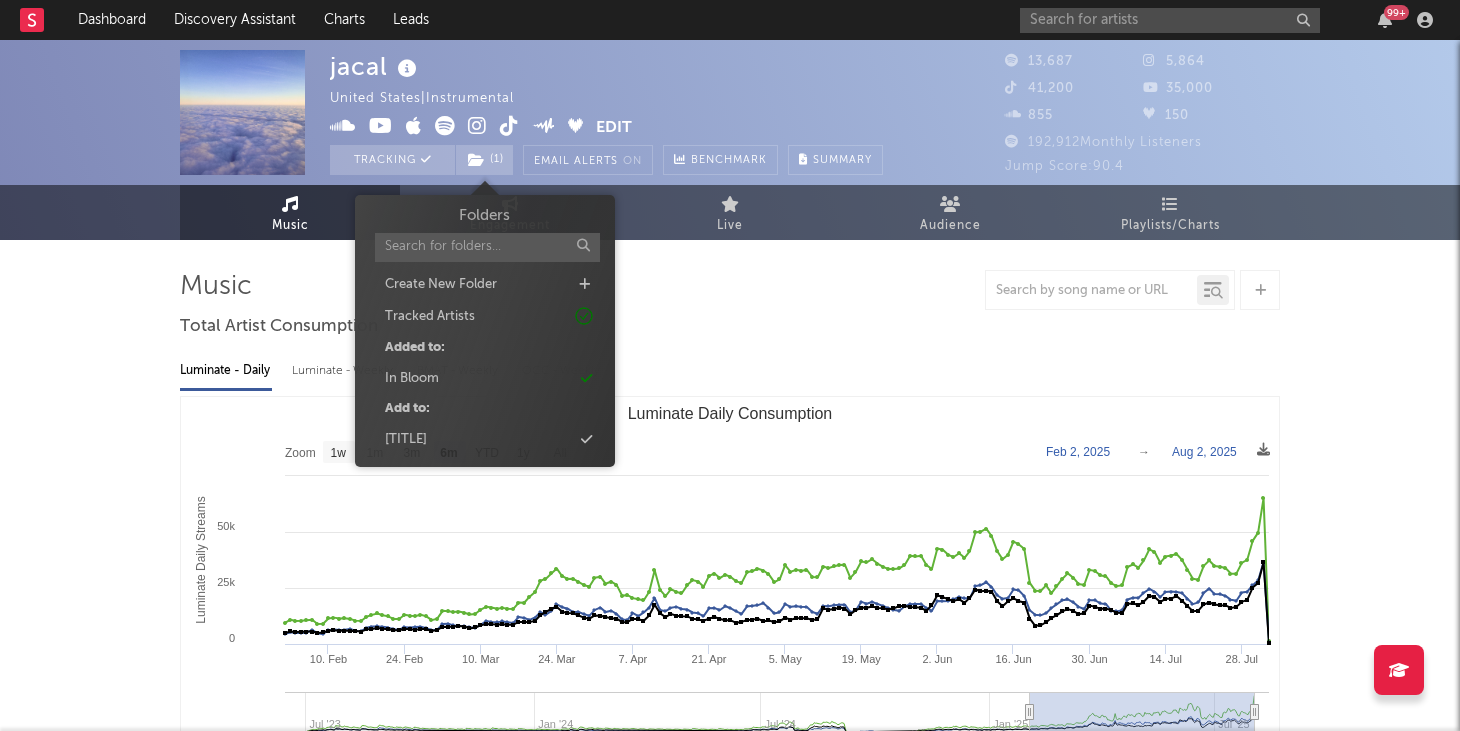 click on "[TITLE] [LOCATION] | Instrumental Edit Tracking ( 1 ) Email Alerts On Benchmark Summary 13,687 5,864 41,200 35,000 855 150 192,912 Monthly Listeners Jump Score: 90.4 Music Engagement Live Audience Playlists/Charts Music Total Artist Consumption Luminate - Daily Luminate - Weekly BMAT - Weekly OCC - Weekly Zoom 1w 1m 3m 6m YTD 1y All [YEAR]-[MONTH]-[DAY] [YEAR]-[MONTH]-[DAY] Created with Highcharts 10.3.3 Luminate Daily Streams Luminate Daily Consumption 10. [MONTH] 24. [MONTH] 10. [MONTH] 24. [MONTH] 7. [MONTH] 21. [MONTH] 5. [MONTH] 19. [MONTH] 2. [MONTH] 16. [MONTH] 30. [MONTH] 14. [MONTH] 28. [MONTH] [MONTH] '23 [MONTH] '24 [MONTH] '24 [MONTH] '25 0 50k 25k 75k Zoom 1w 1m 3m 6m YTD 1y All [MONTH] 2, [YEAR] → [MONTH] 2, [YEAR] Global Streaming On-Demand Audio US Streaming On-Demand Audio Ex-US Streaming On-Demand Audio Recent DSP Releases Export CSV Last Day Spotify Plays Copyright 7 Day Spotify Plays Last Day Spotify Plays ATD Spotify Plays Spotify Popularity Released Global ATD Audio Streams Global Rolling 7D Audio Streams Estimated % Playlist Streams Last Day Spotify Popularity" at bounding box center [730, 1550] 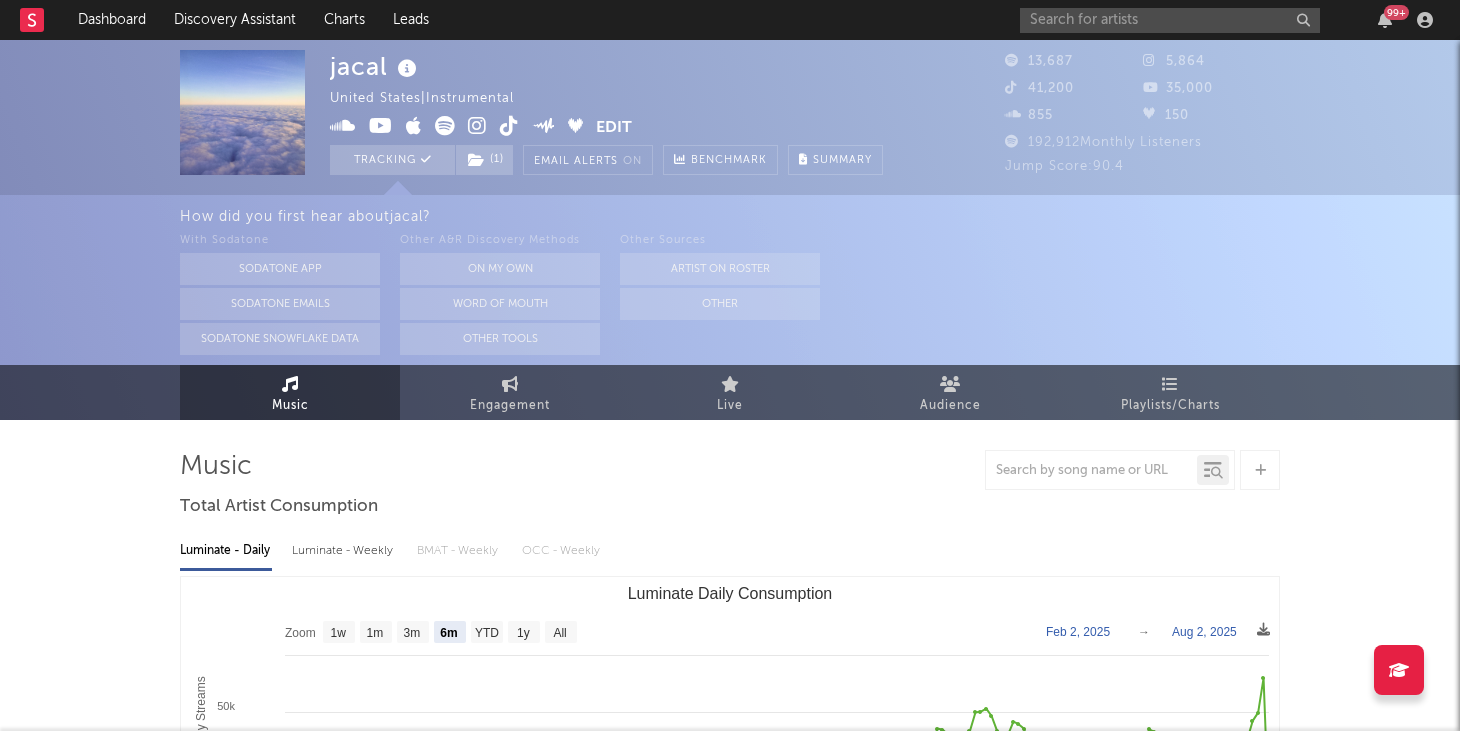 click on "1m" 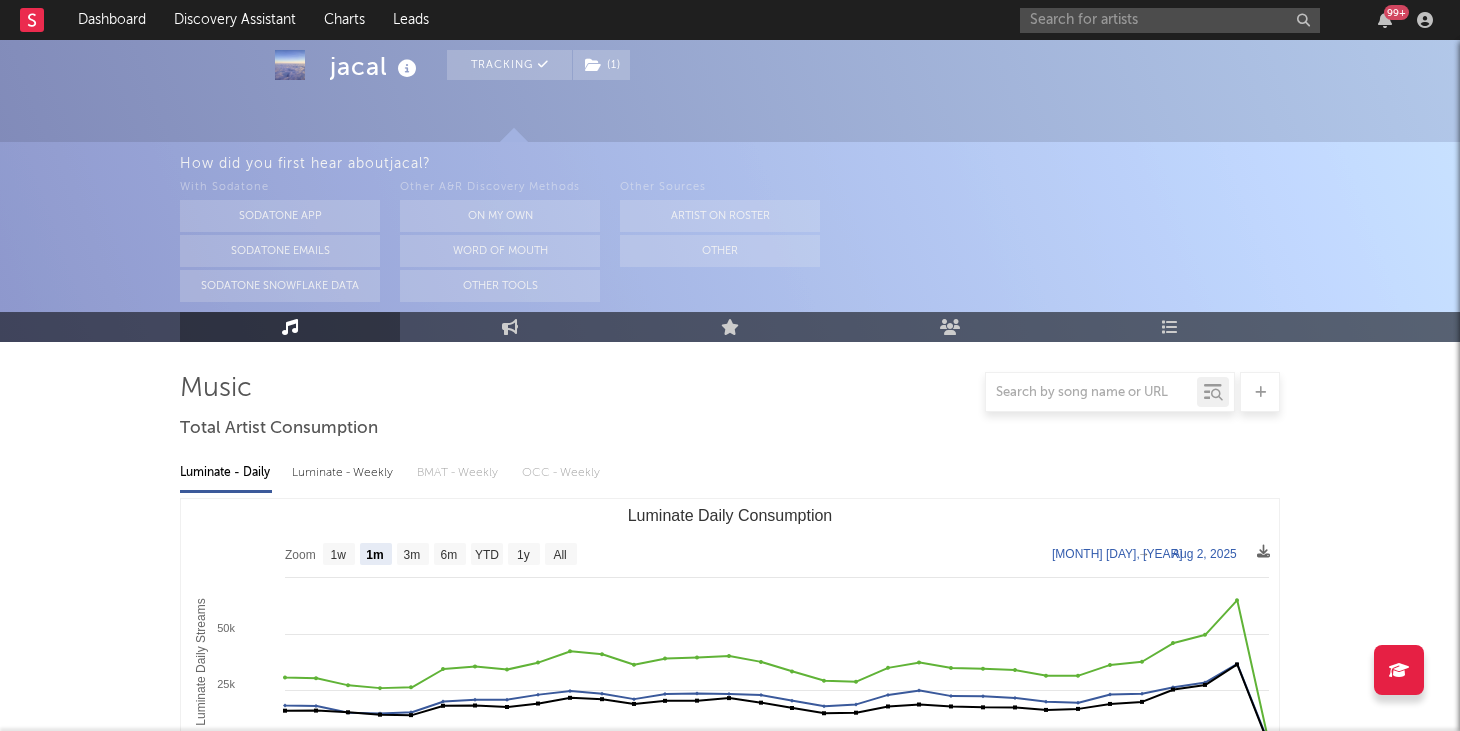 scroll, scrollTop: 289, scrollLeft: 0, axis: vertical 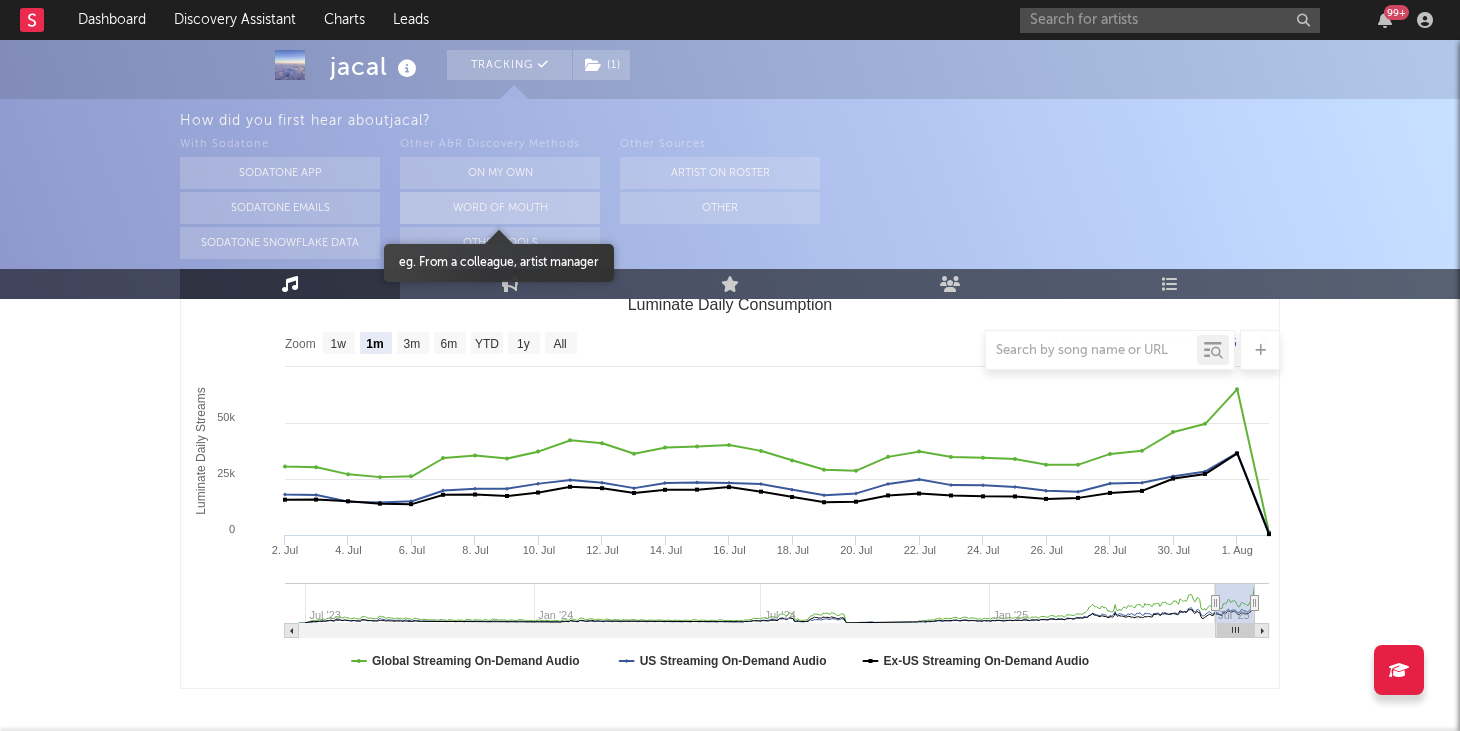 click on "Word Of Mouth" at bounding box center (500, 208) 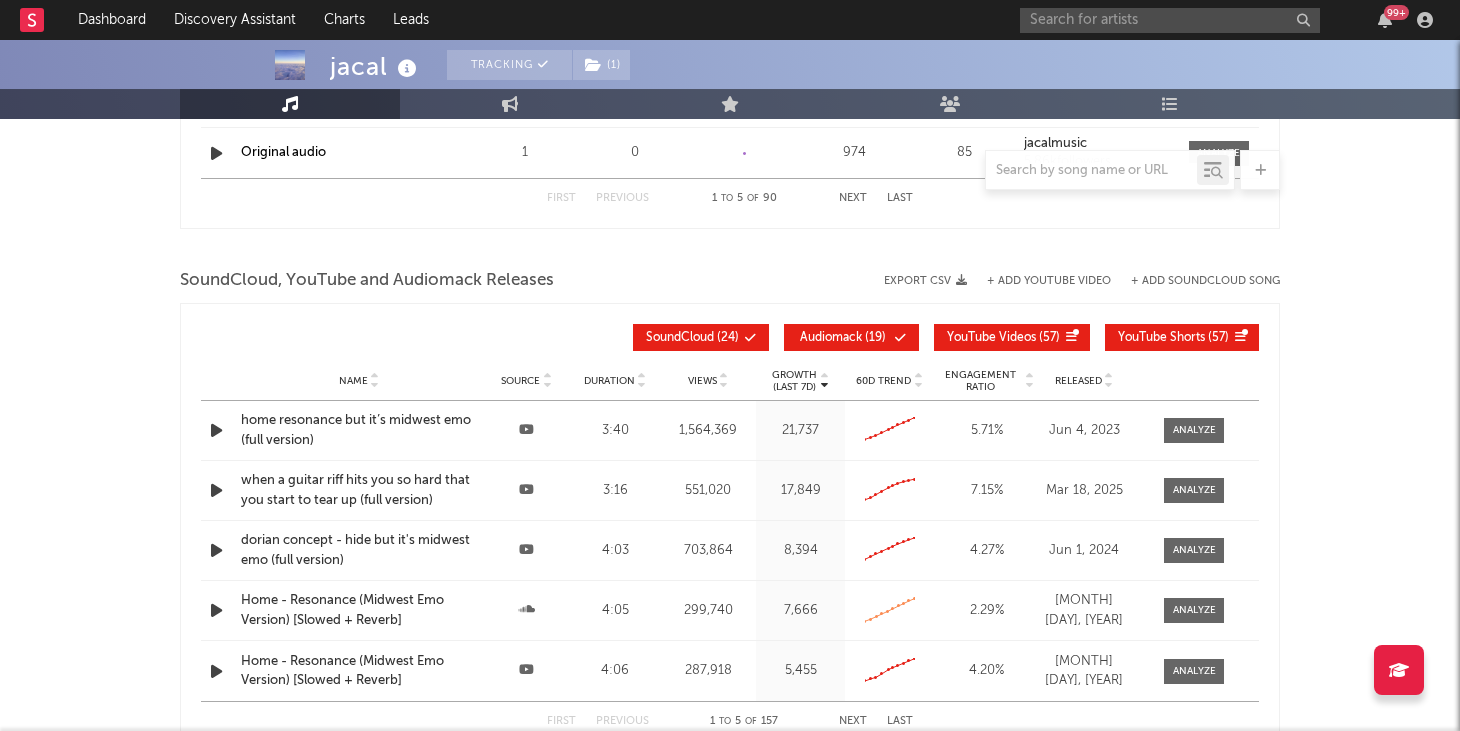 scroll, scrollTop: 2157, scrollLeft: 0, axis: vertical 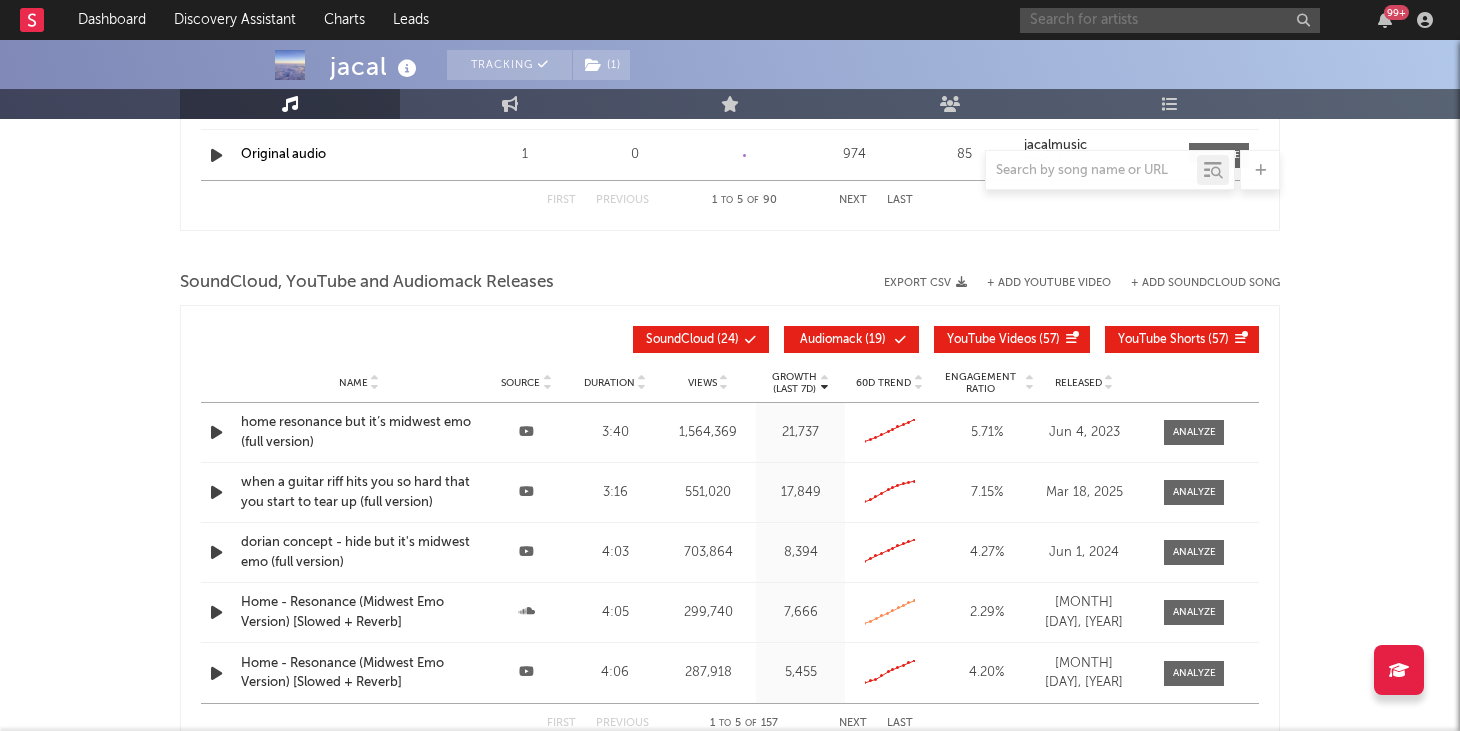 click at bounding box center [1170, 20] 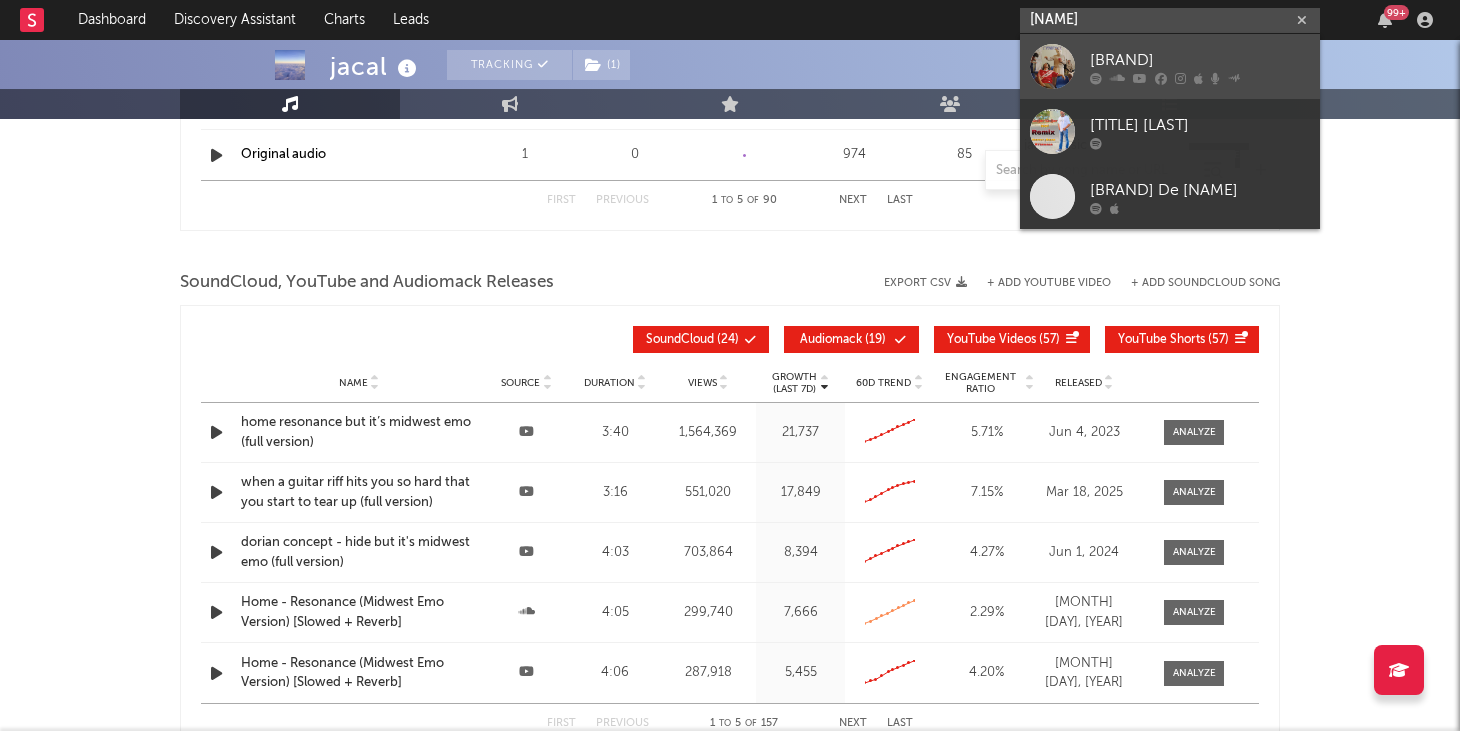 type on "[NAME]" 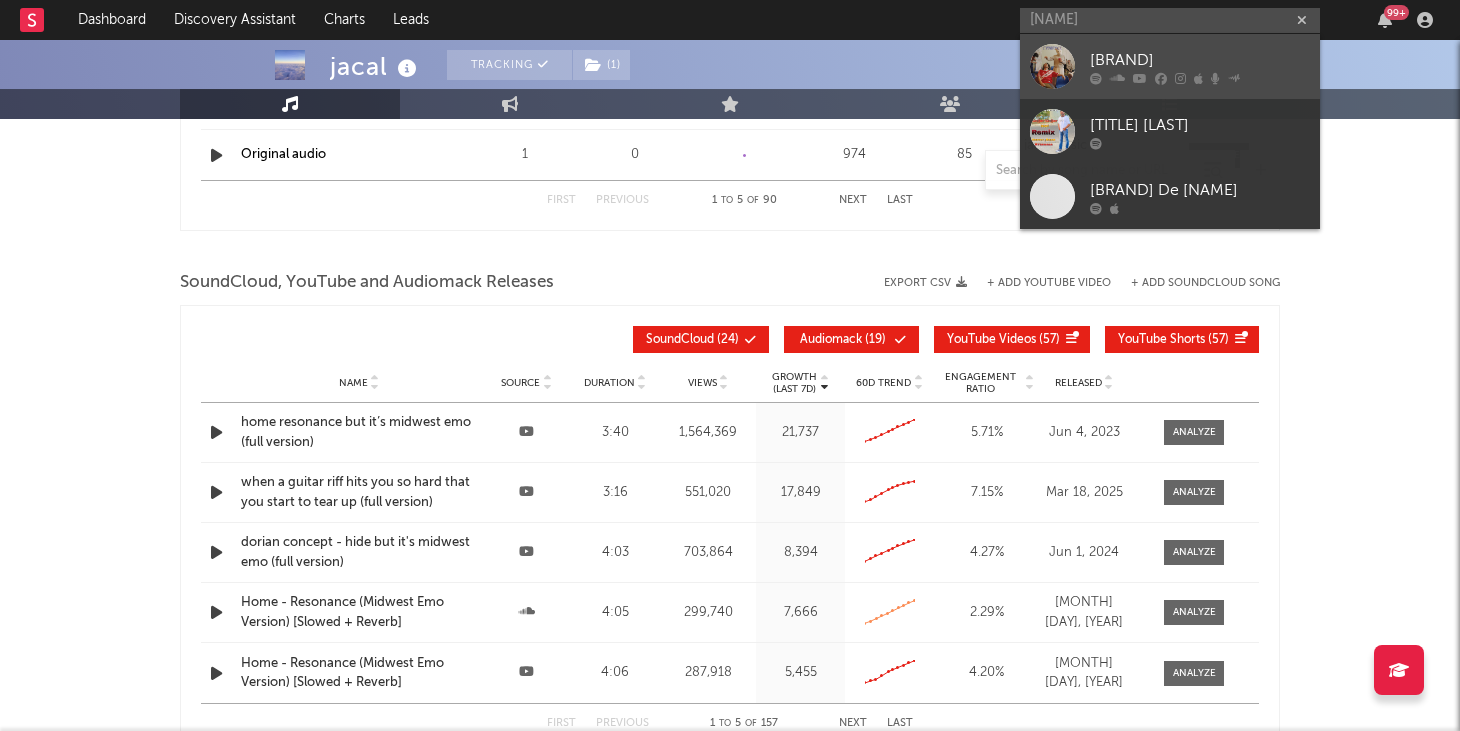 click on "[BRAND]" at bounding box center [1200, 60] 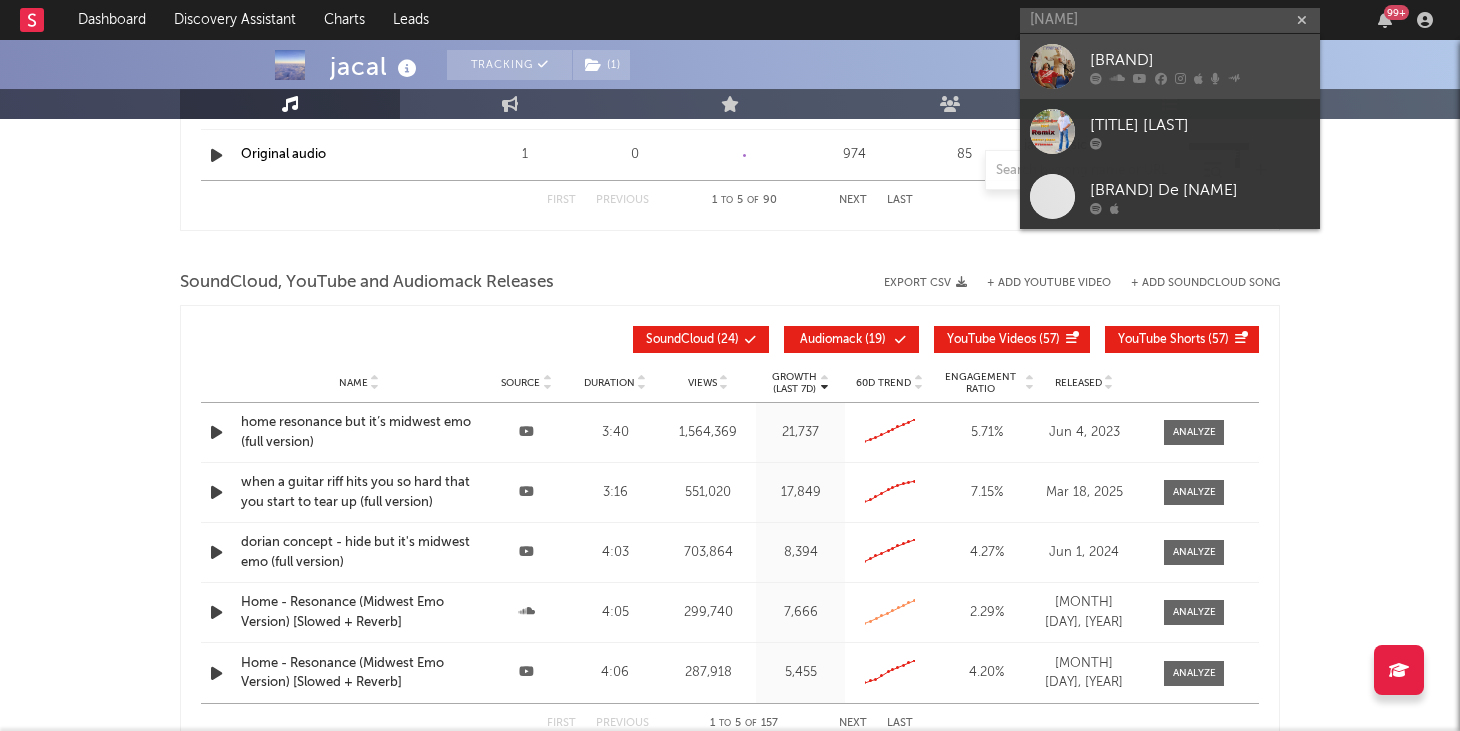 type 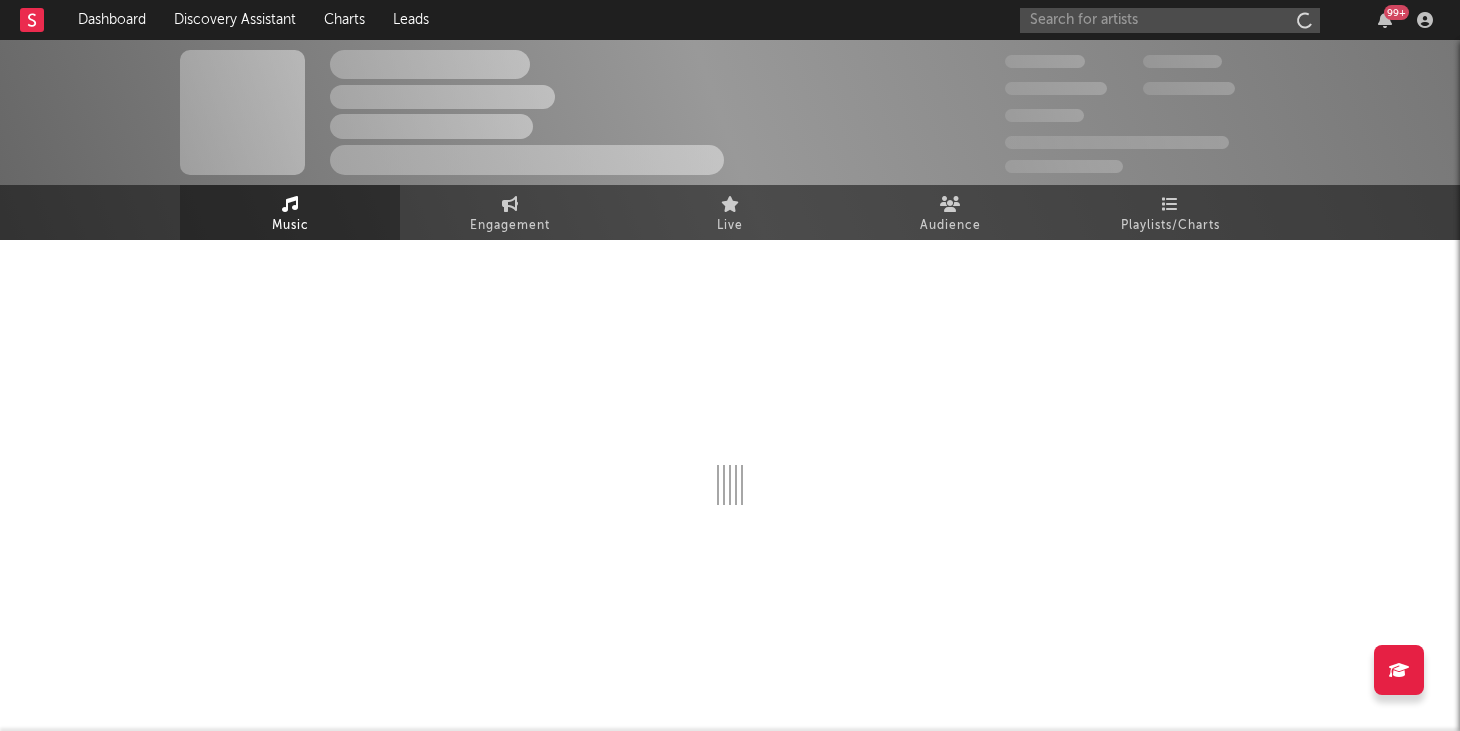 scroll, scrollTop: 0, scrollLeft: 0, axis: both 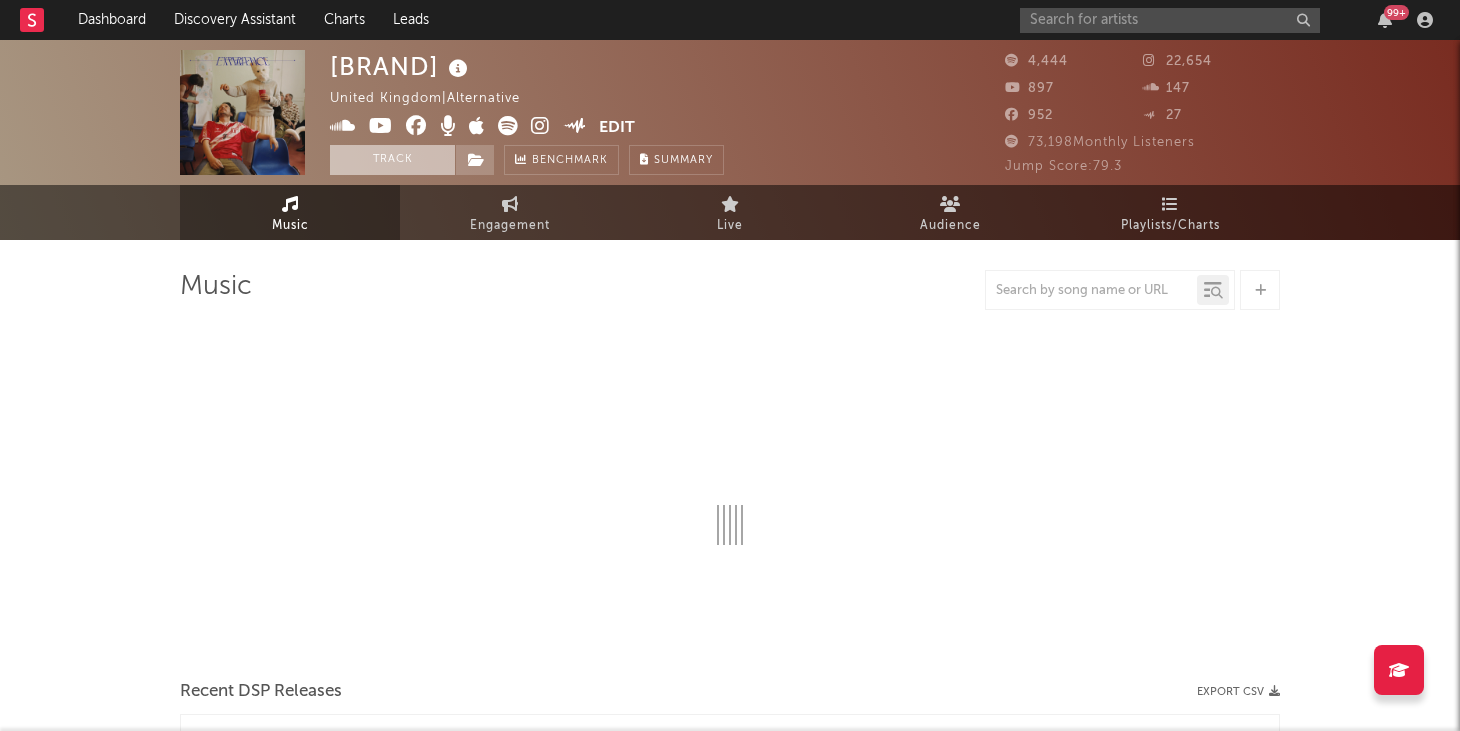 click on "Track" at bounding box center [392, 160] 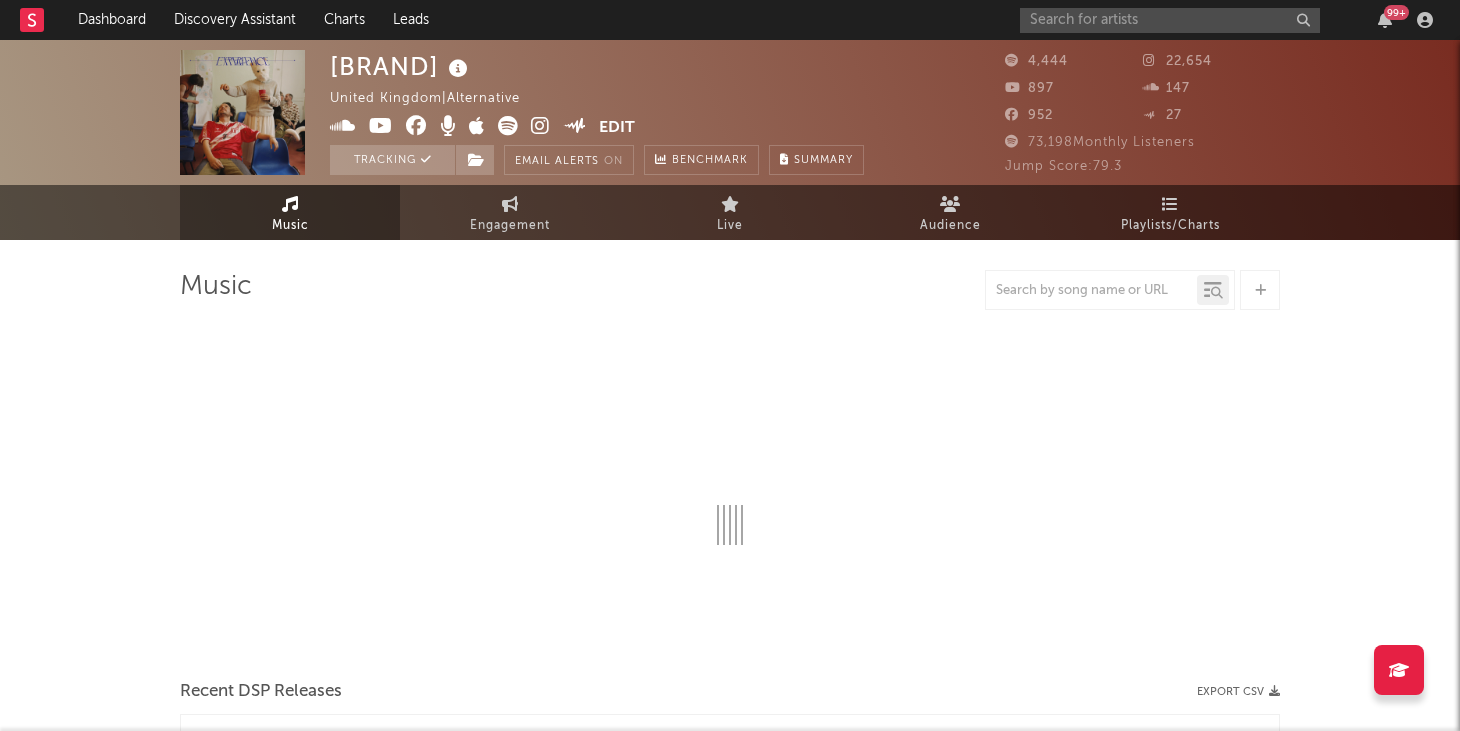 select on "6m" 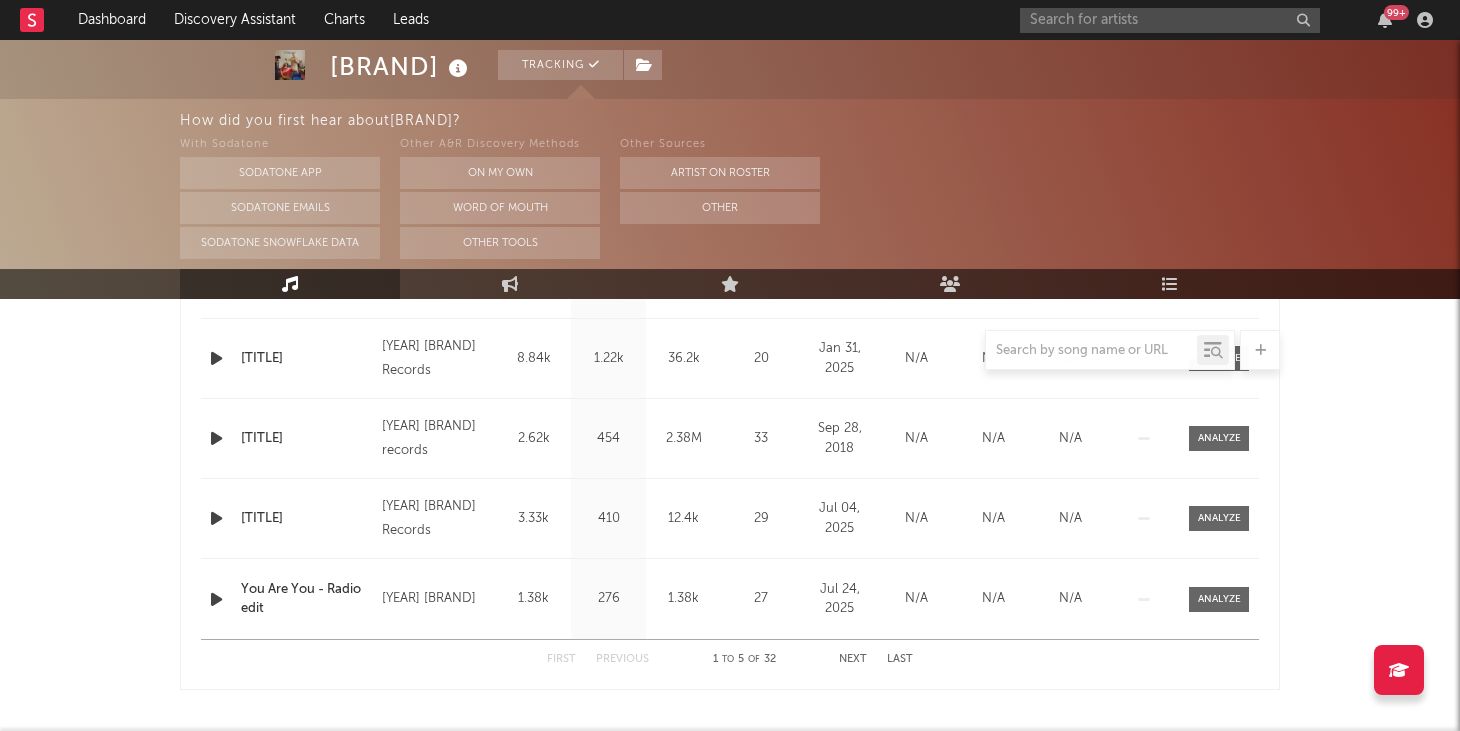 scroll, scrollTop: 968, scrollLeft: 0, axis: vertical 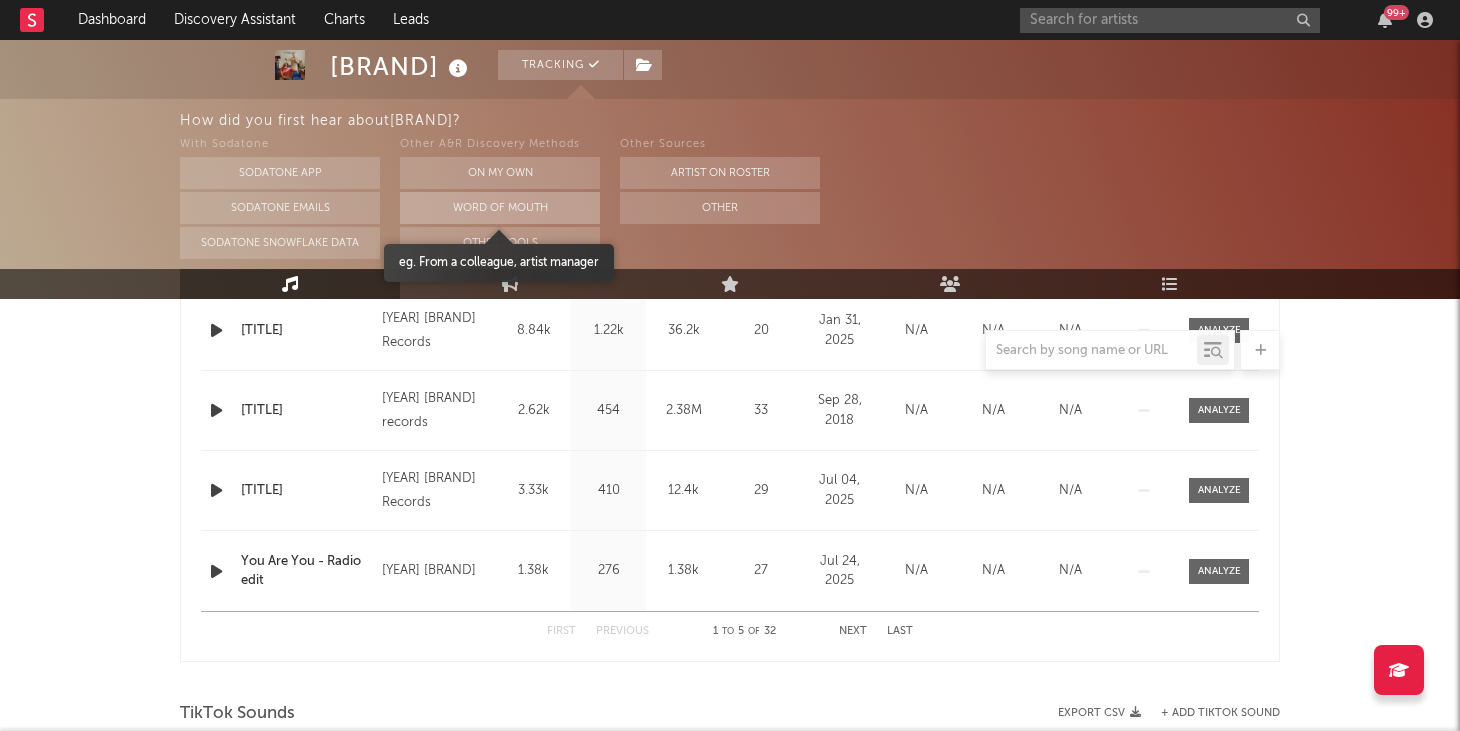 click on "Word Of Mouth" at bounding box center [500, 208] 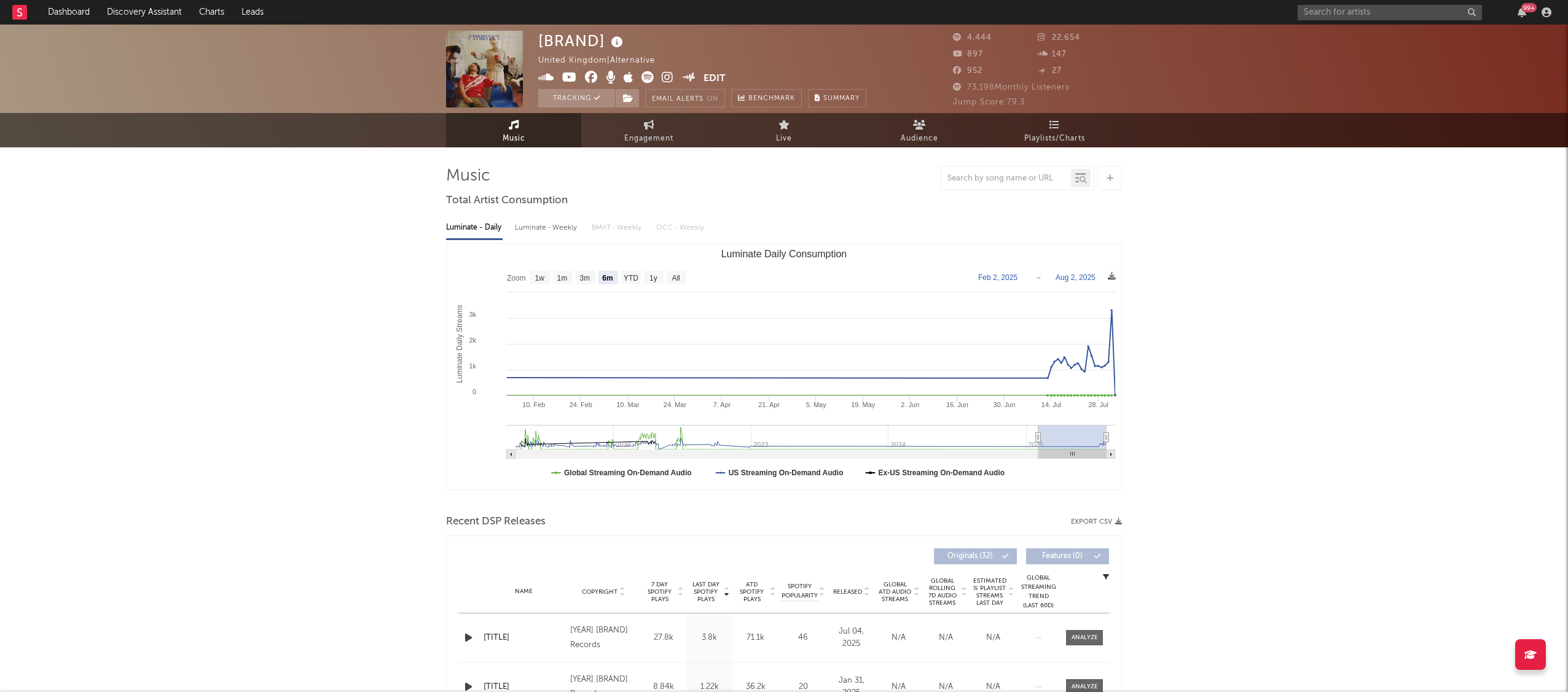 scroll, scrollTop: 0, scrollLeft: 0, axis: both 